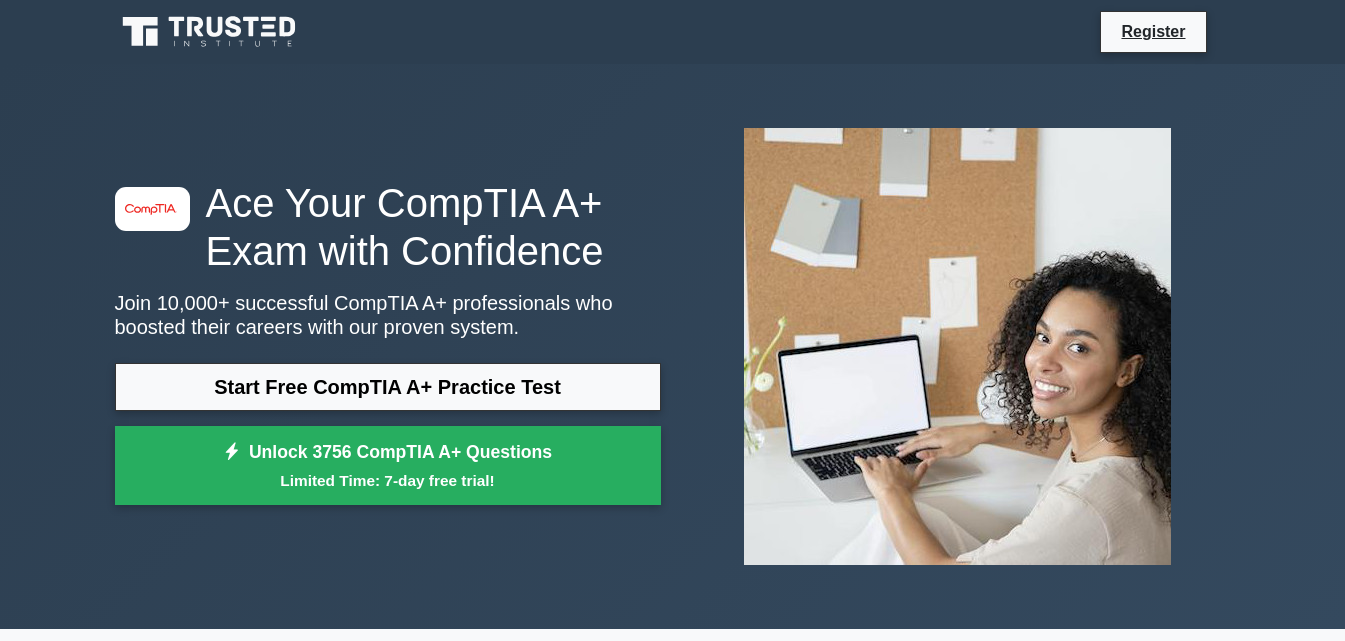 scroll, scrollTop: 0, scrollLeft: 0, axis: both 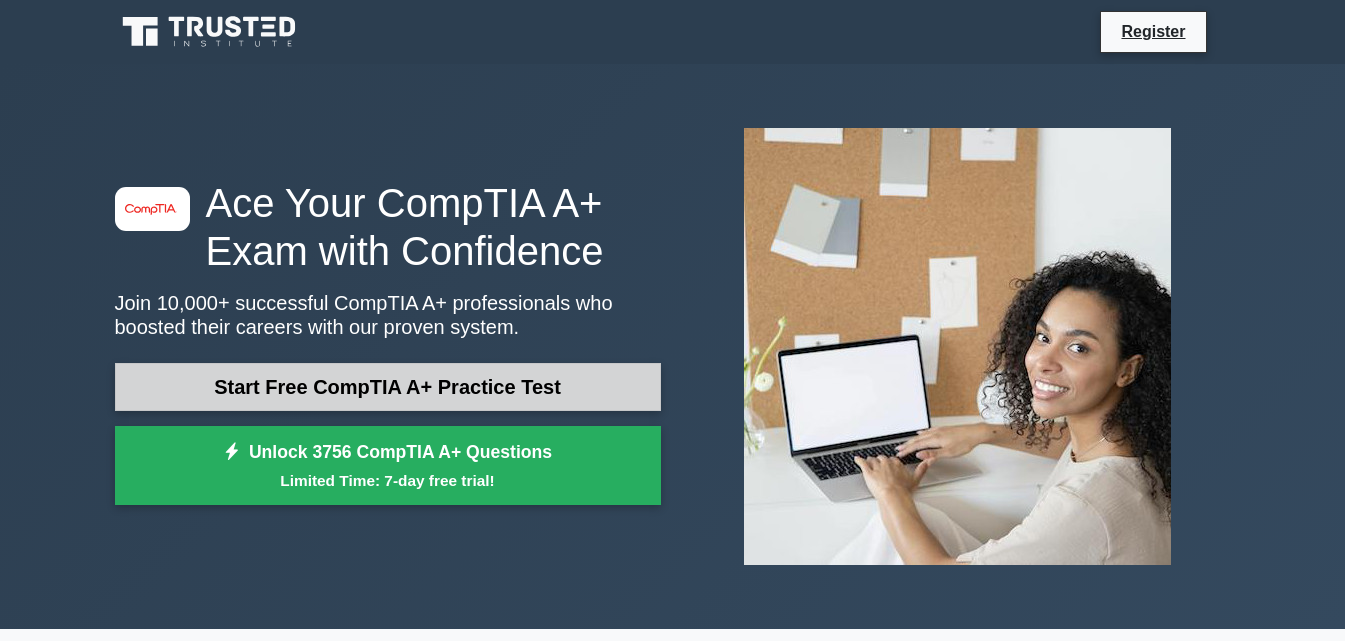 click on "Start Free CompTIA A+ Practice Test" at bounding box center [388, 387] 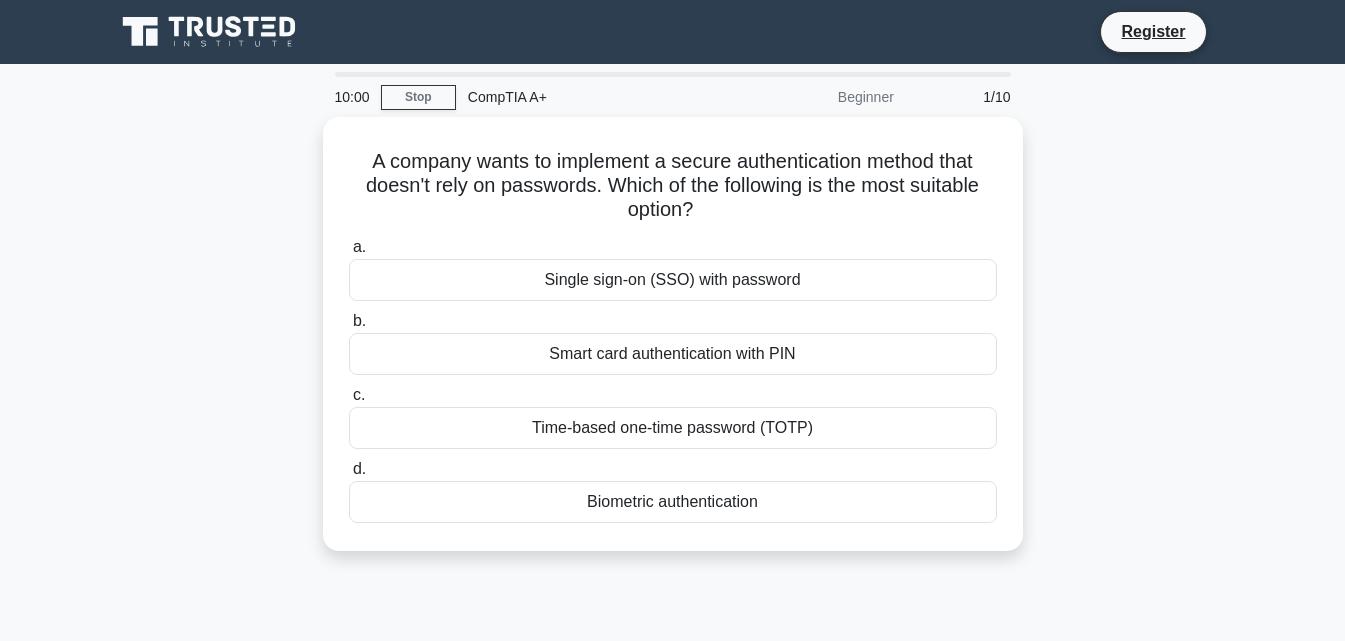 scroll, scrollTop: 0, scrollLeft: 0, axis: both 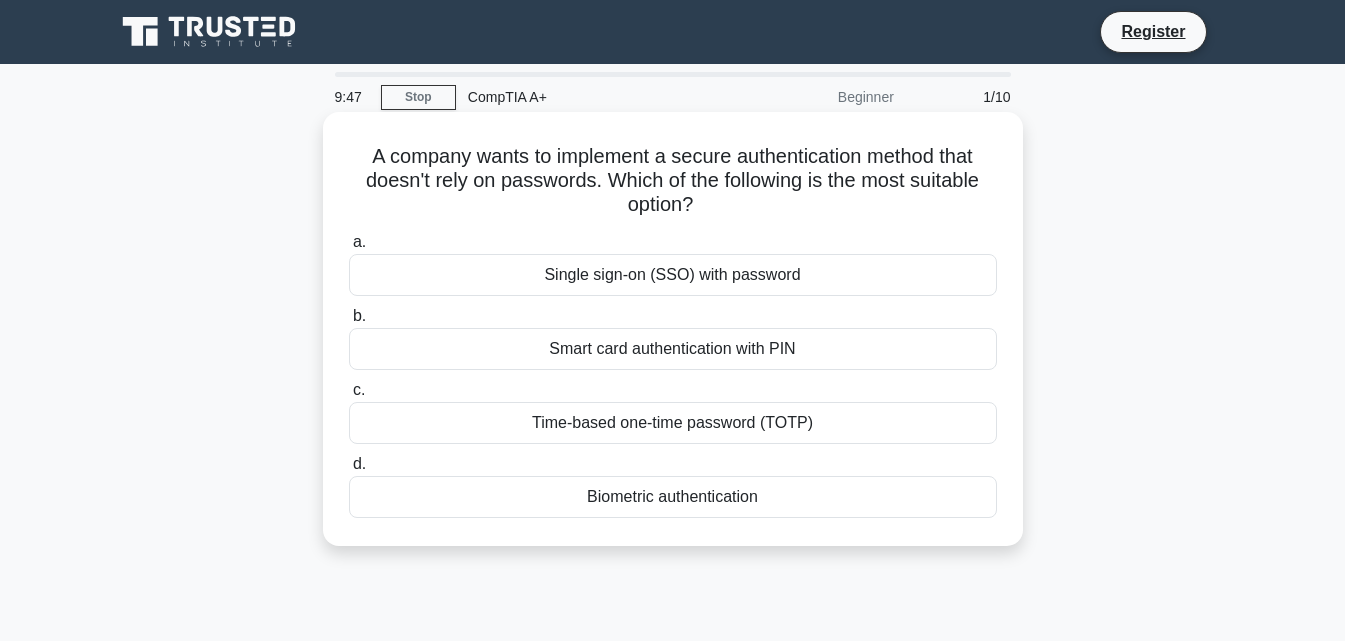 click on "Biometric authentication" at bounding box center (673, 497) 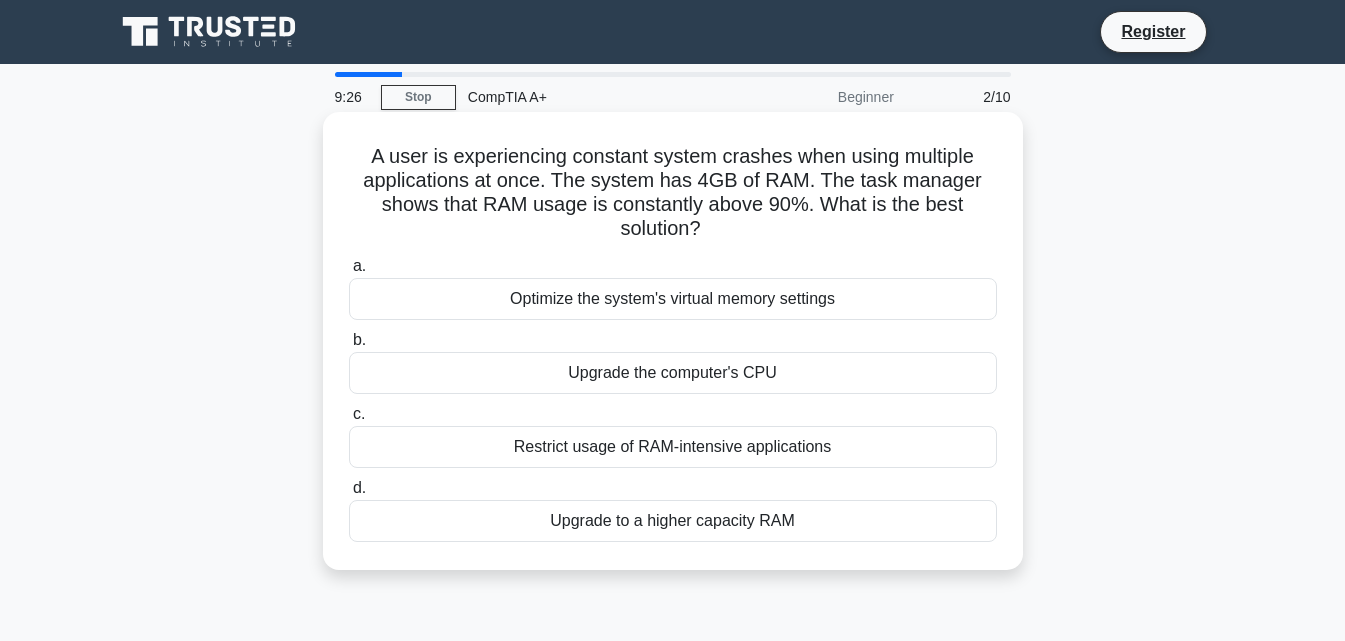 click on "Upgrade to a higher capacity RAM" at bounding box center [673, 521] 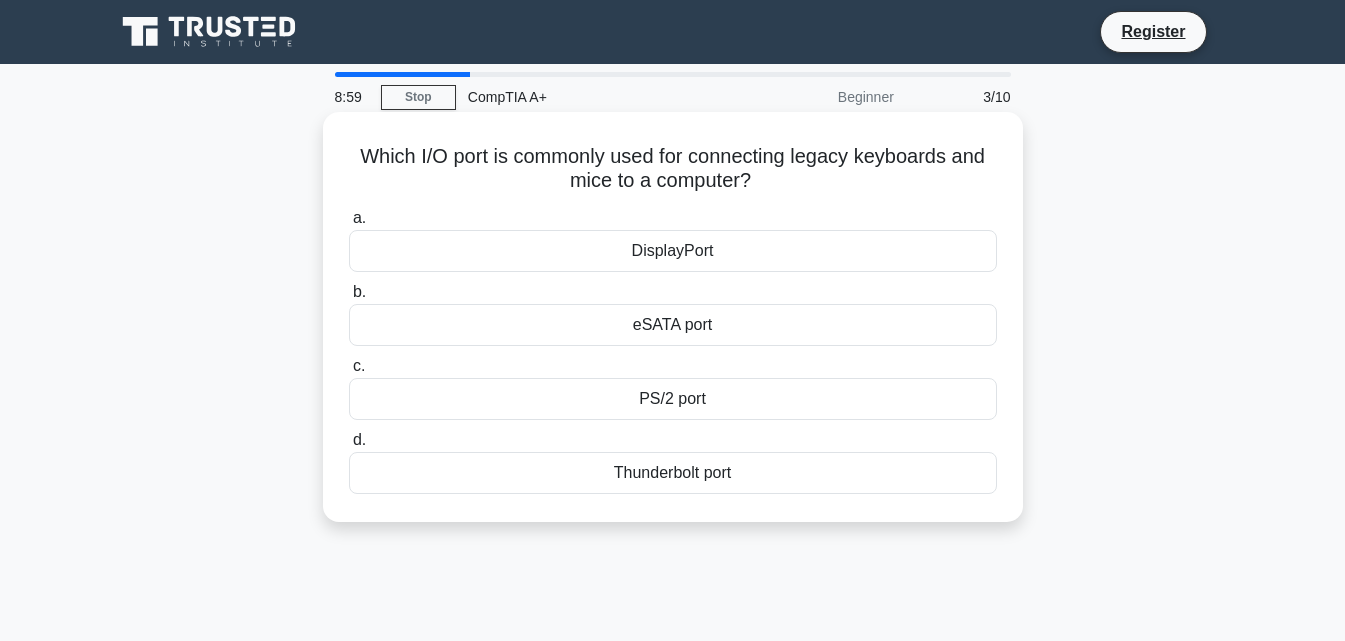 click on "eSATA port" at bounding box center (673, 325) 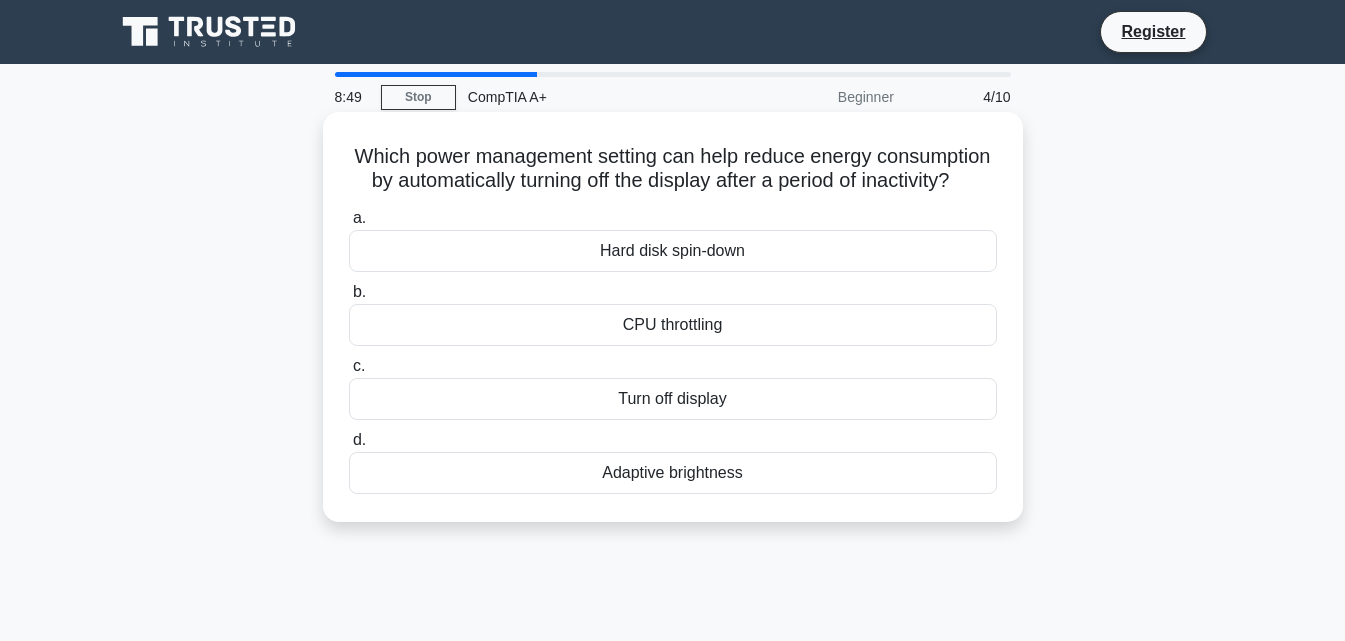 click on "Turn off display" at bounding box center [673, 399] 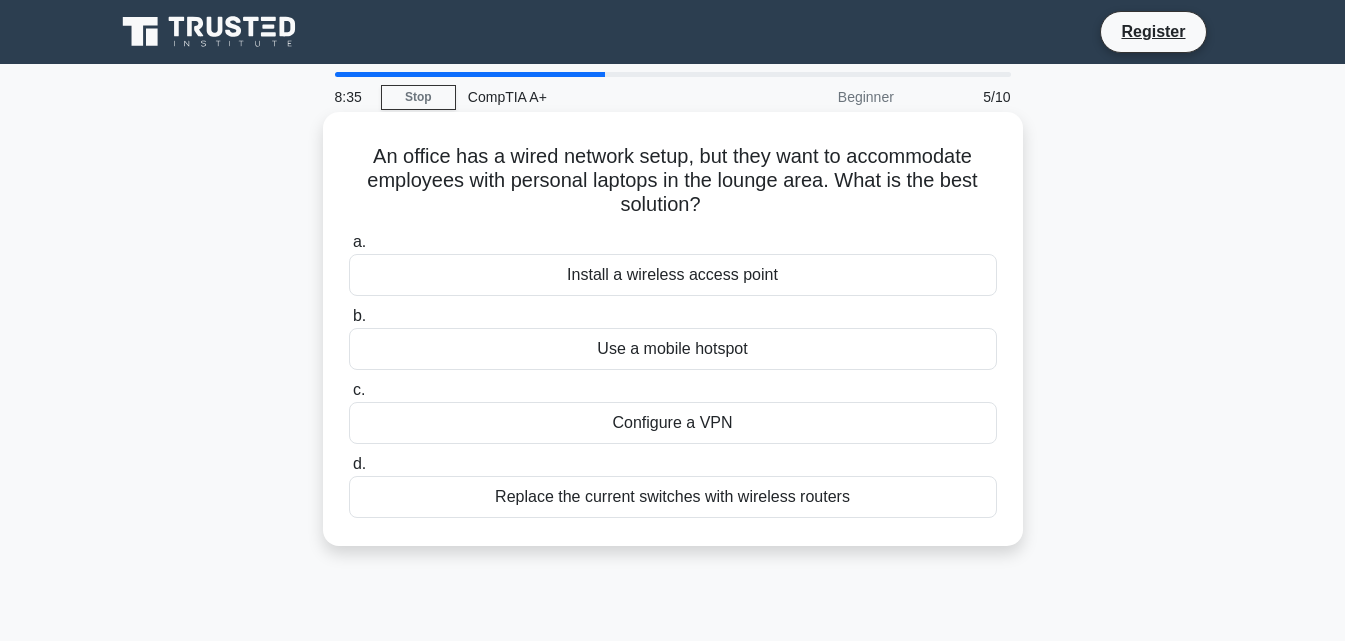 click on "Install a wireless access point" at bounding box center (673, 275) 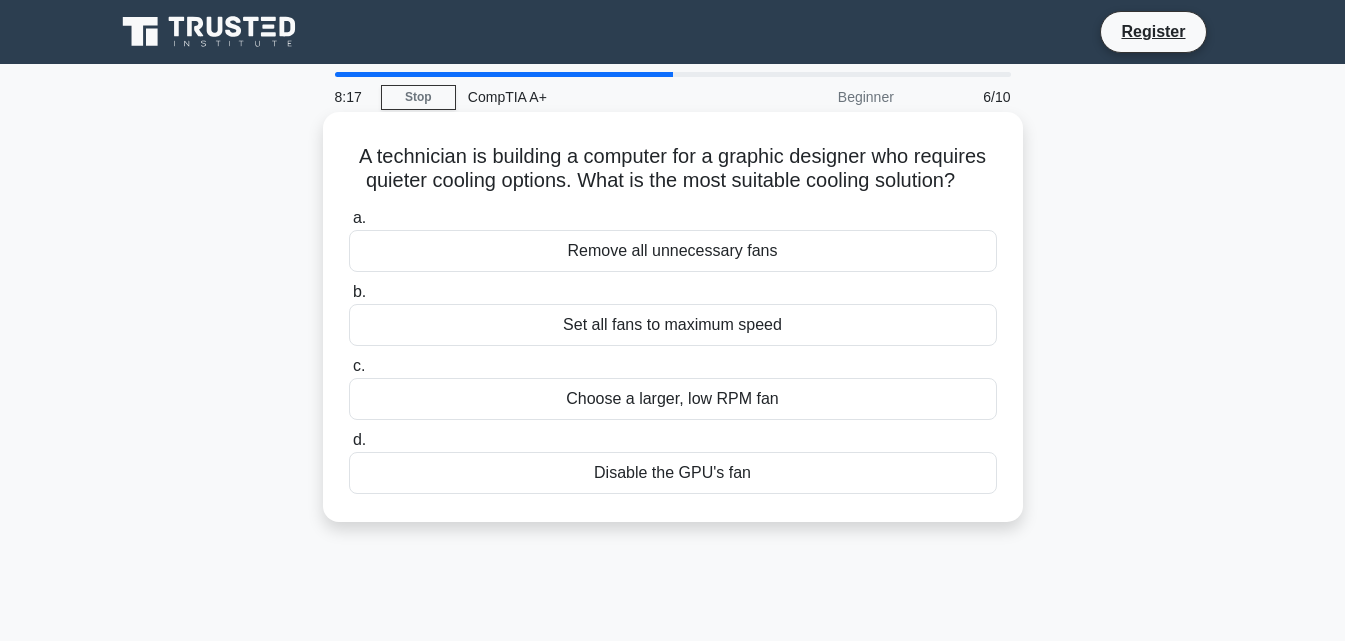 click on "Choose a larger, low RPM fan" at bounding box center (673, 399) 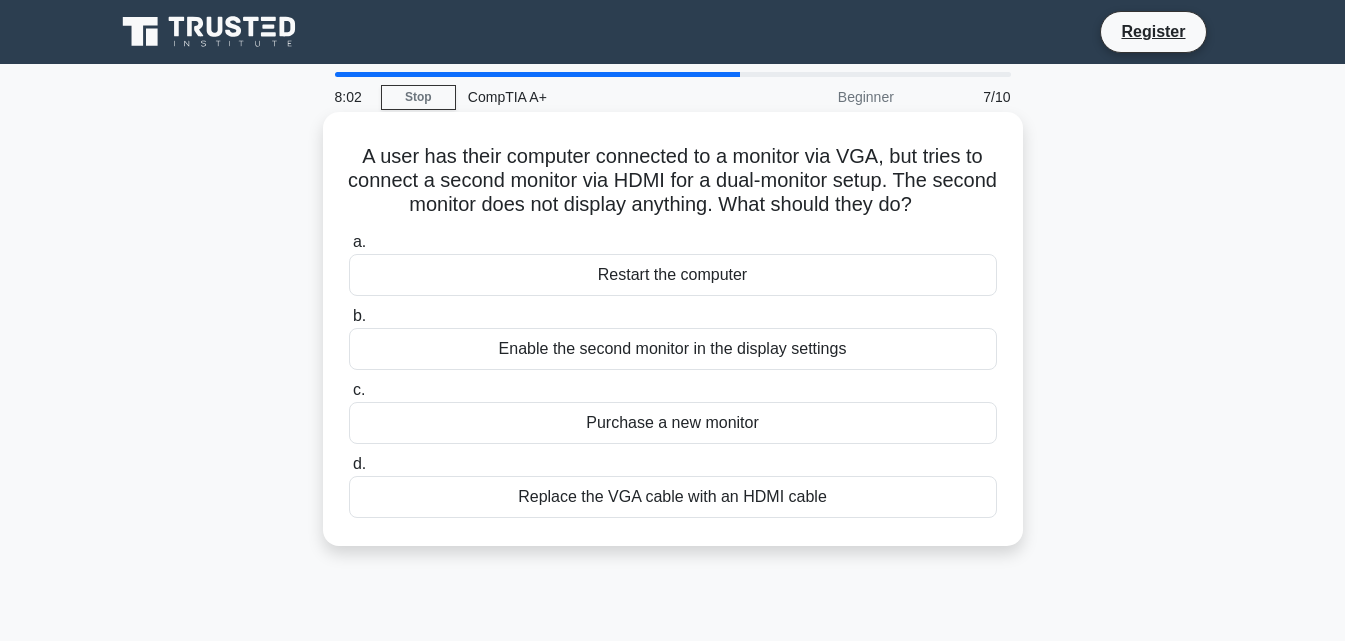 click on "Enable the second monitor in the display settings" at bounding box center [673, 349] 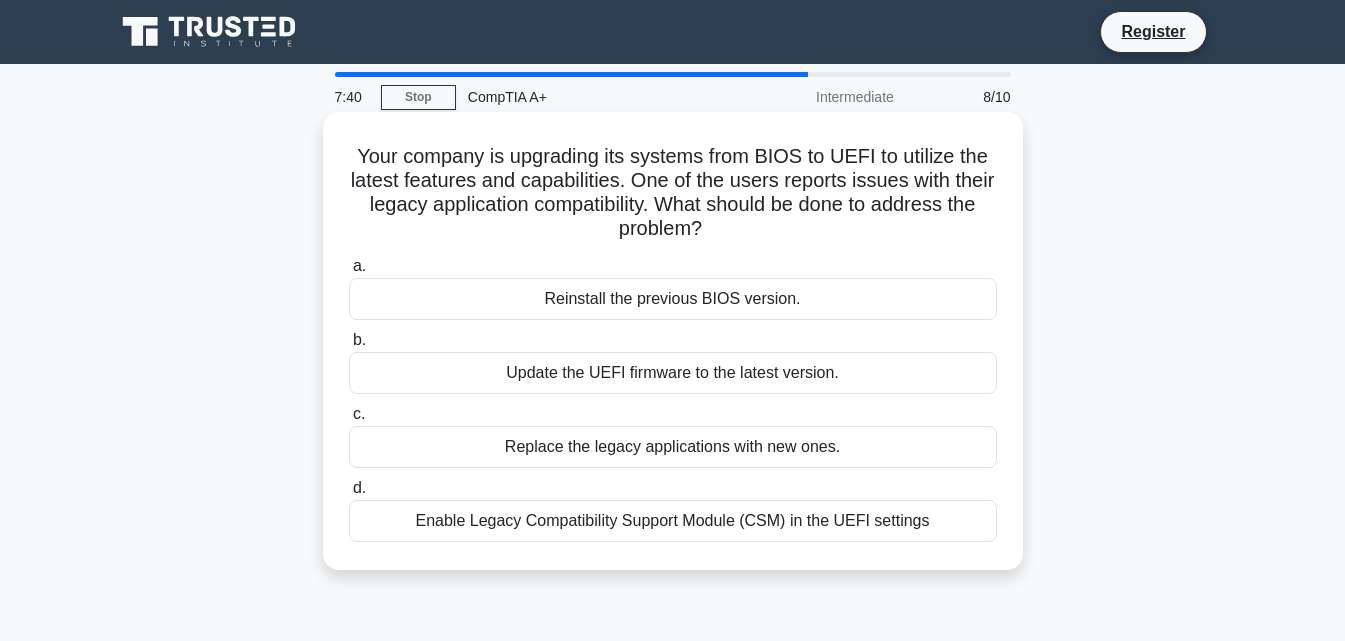 click on "Enable Legacy Compatibility Support Module (CSM) in the UEFI settings" at bounding box center [673, 521] 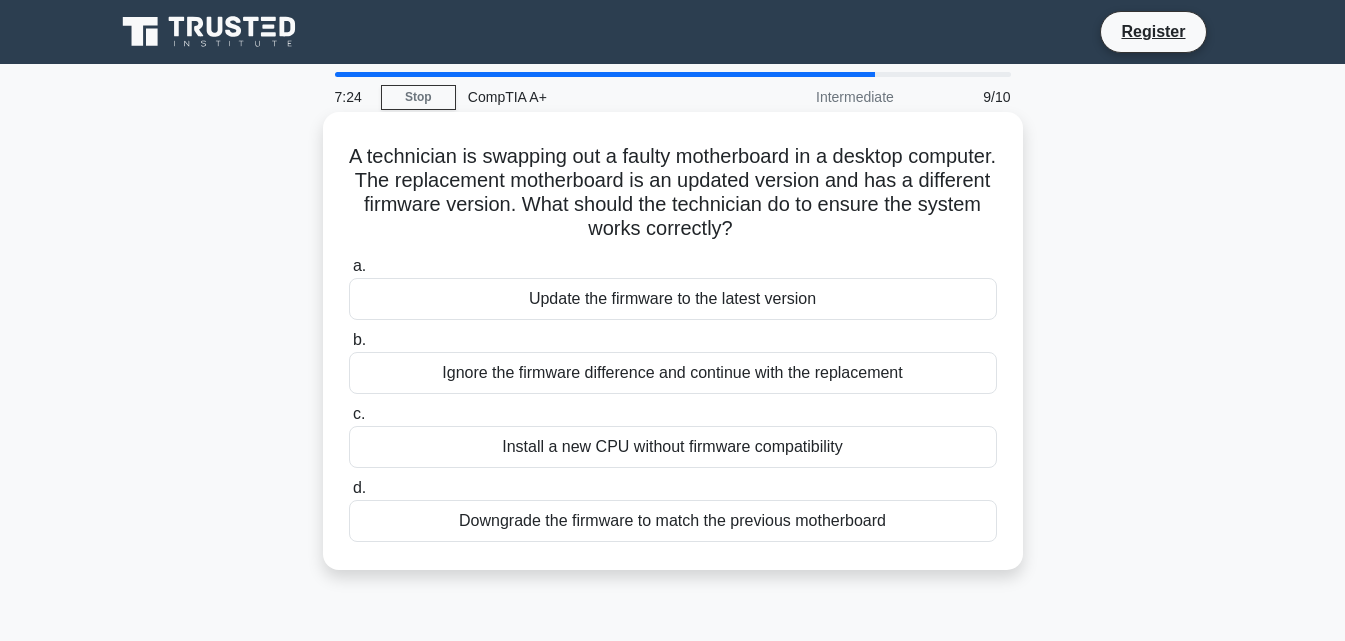 click on "Update the firmware to the latest version" at bounding box center (673, 299) 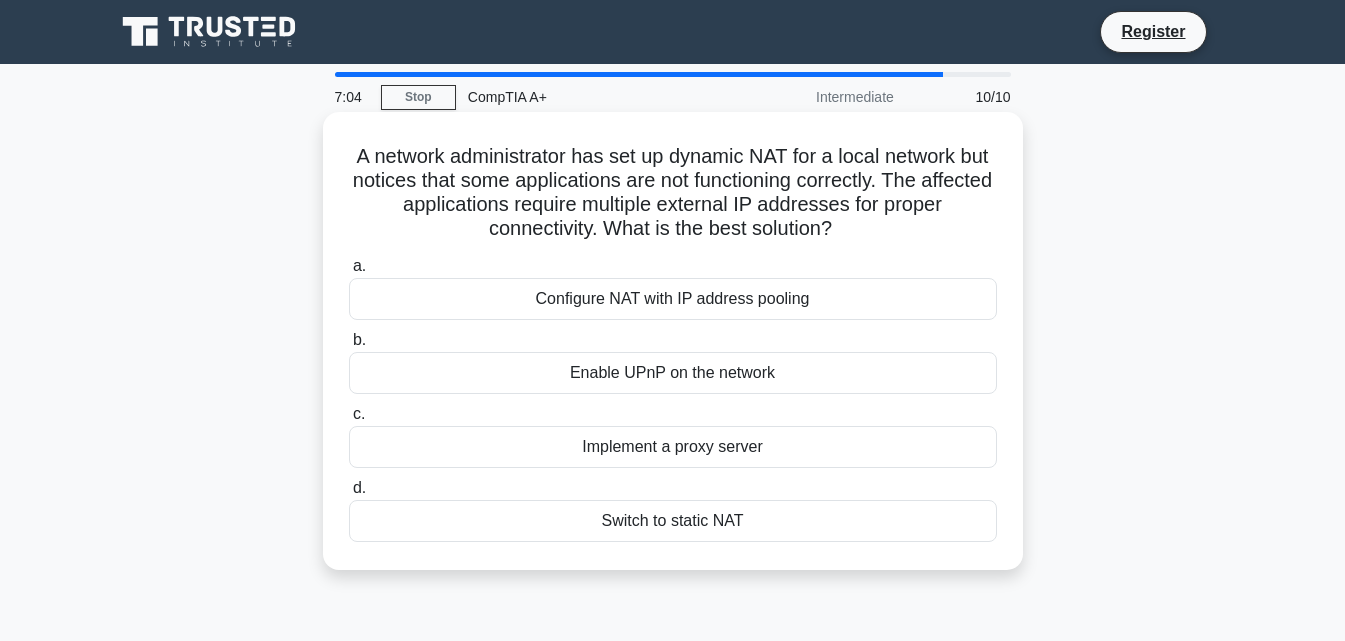click on "Configure NAT with IP address pooling" at bounding box center (673, 299) 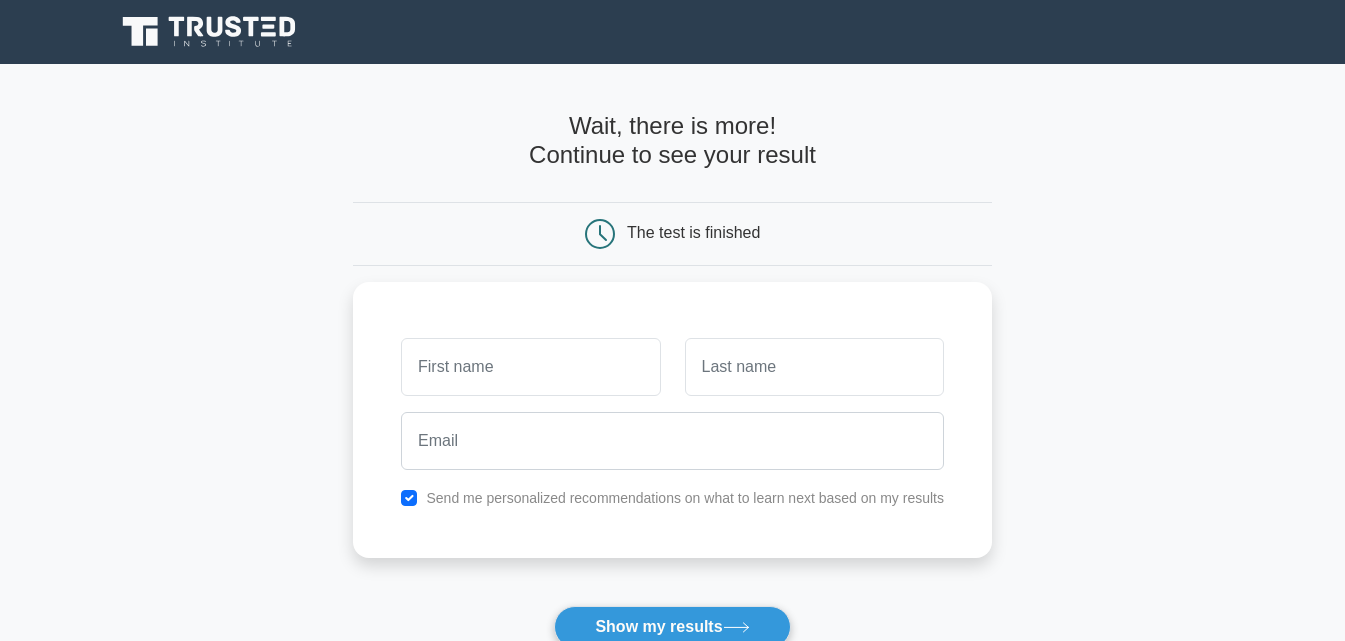 scroll, scrollTop: 0, scrollLeft: 0, axis: both 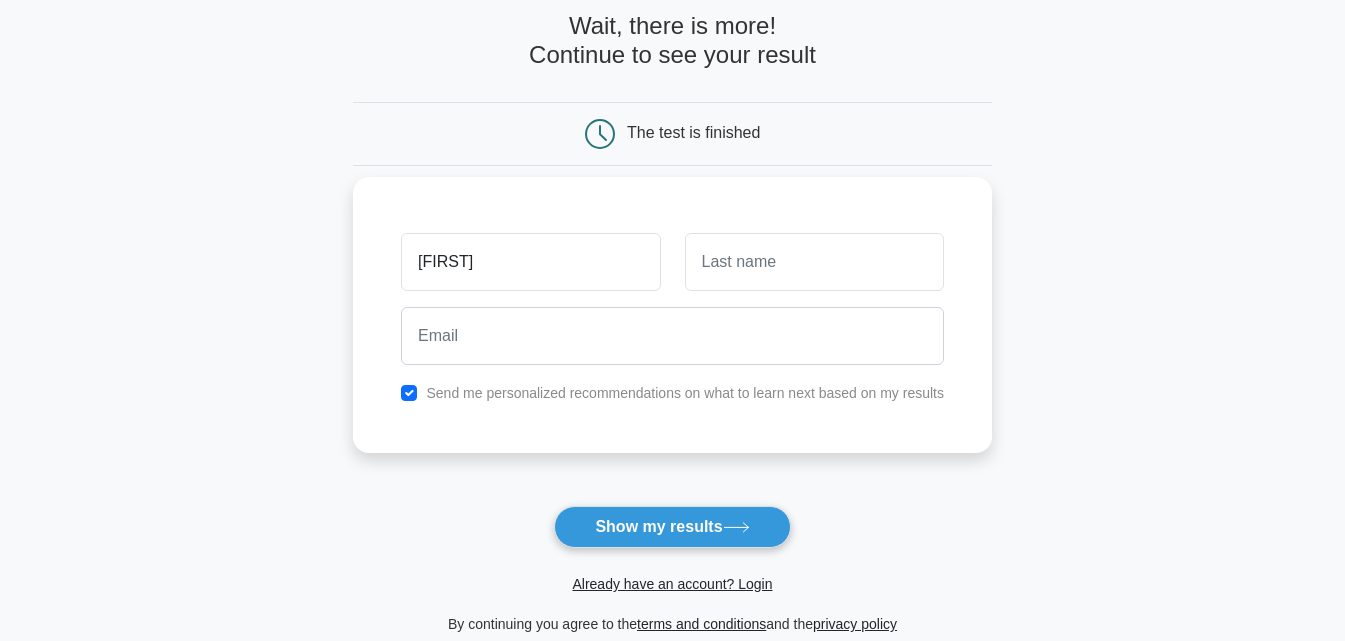 type on "[FIRST]" 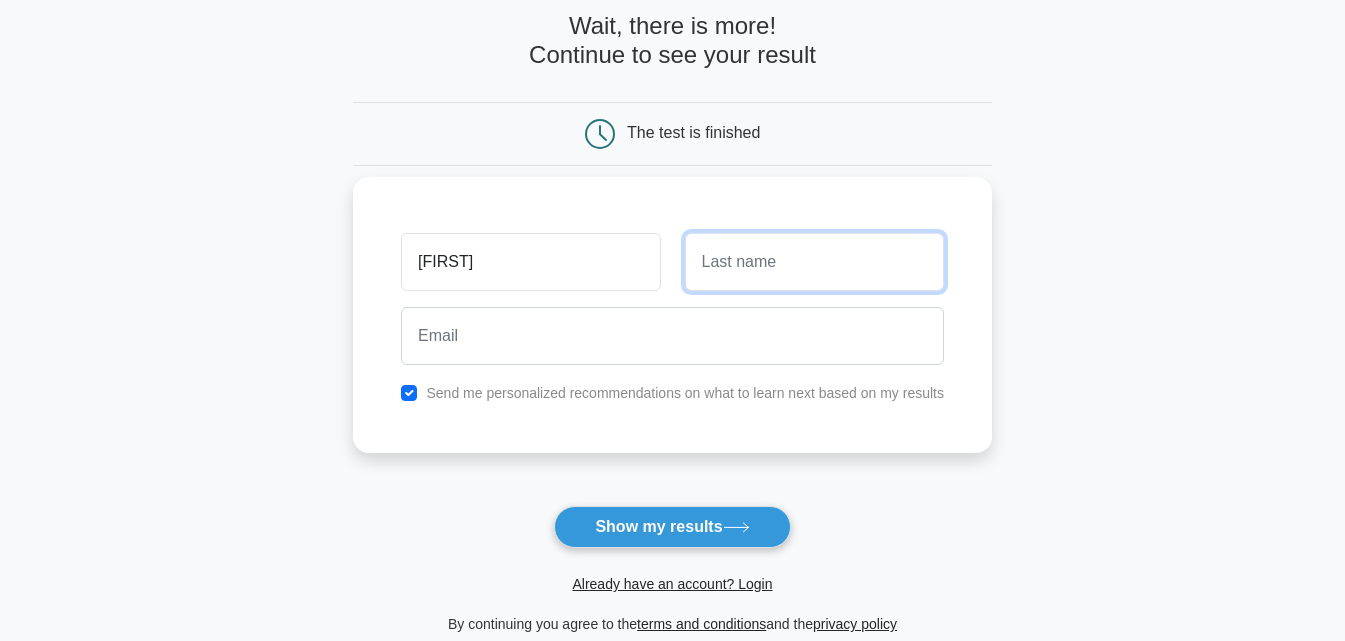 click at bounding box center [814, 262] 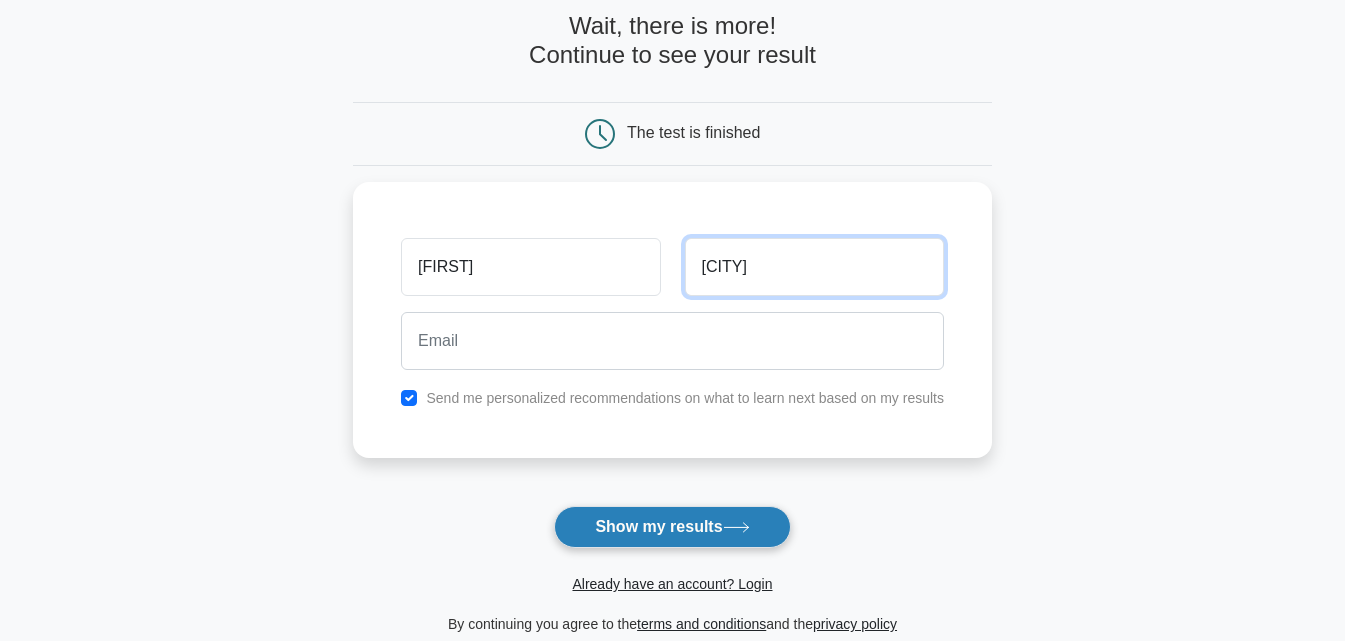 type on "Modesto" 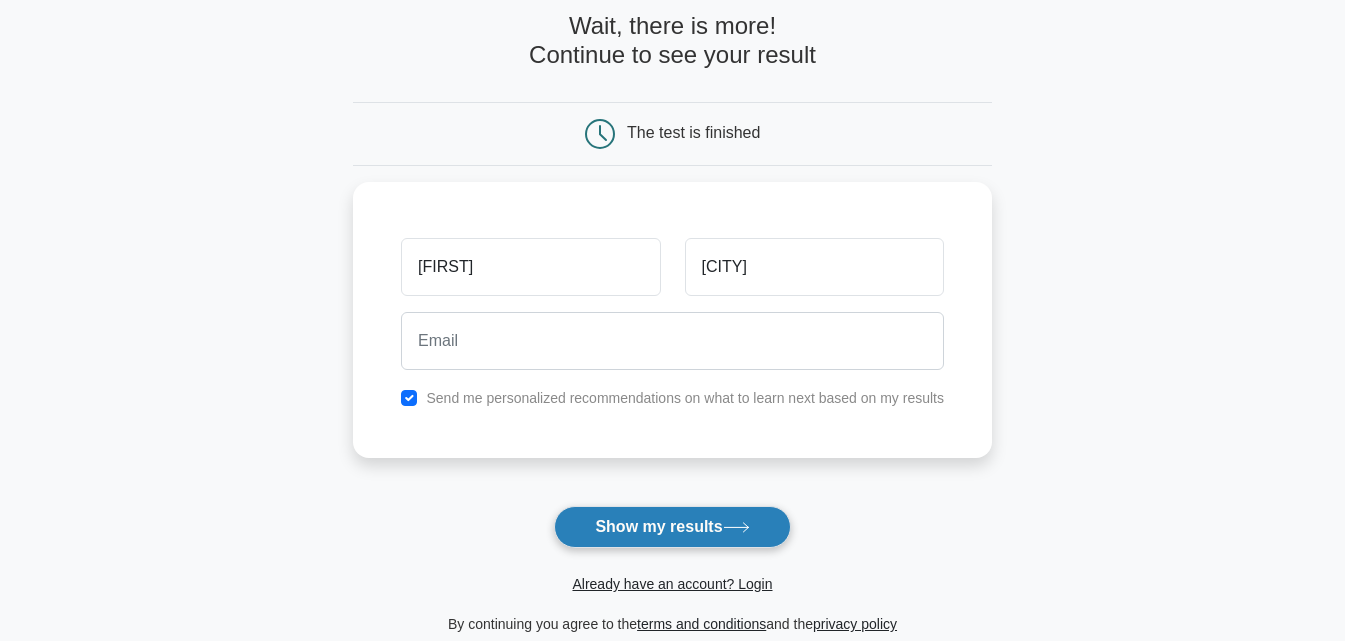 click on "Show my results" at bounding box center [672, 527] 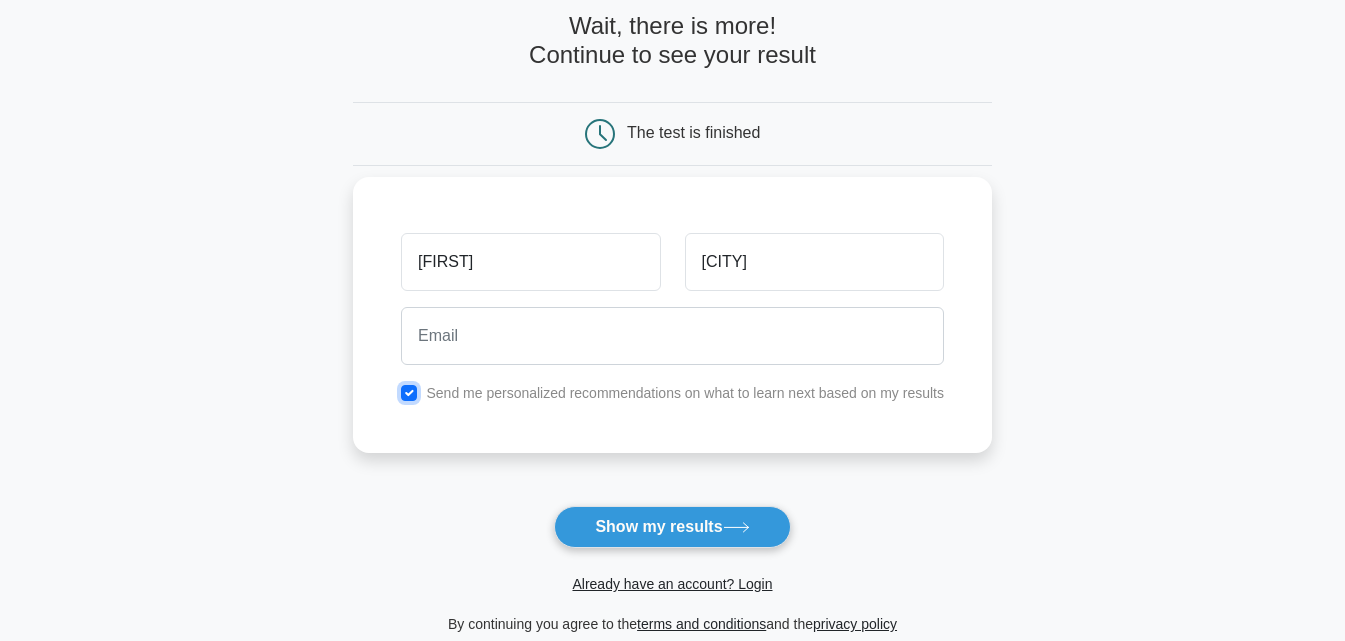 click at bounding box center (409, 393) 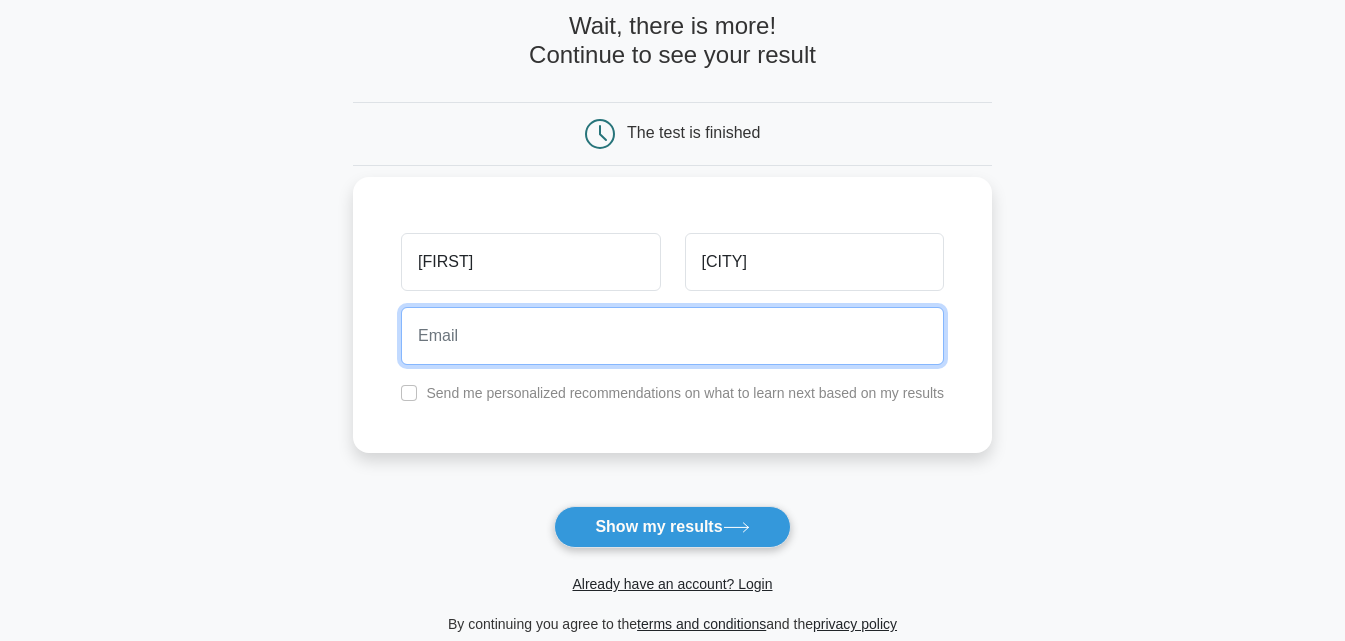 click at bounding box center (672, 336) 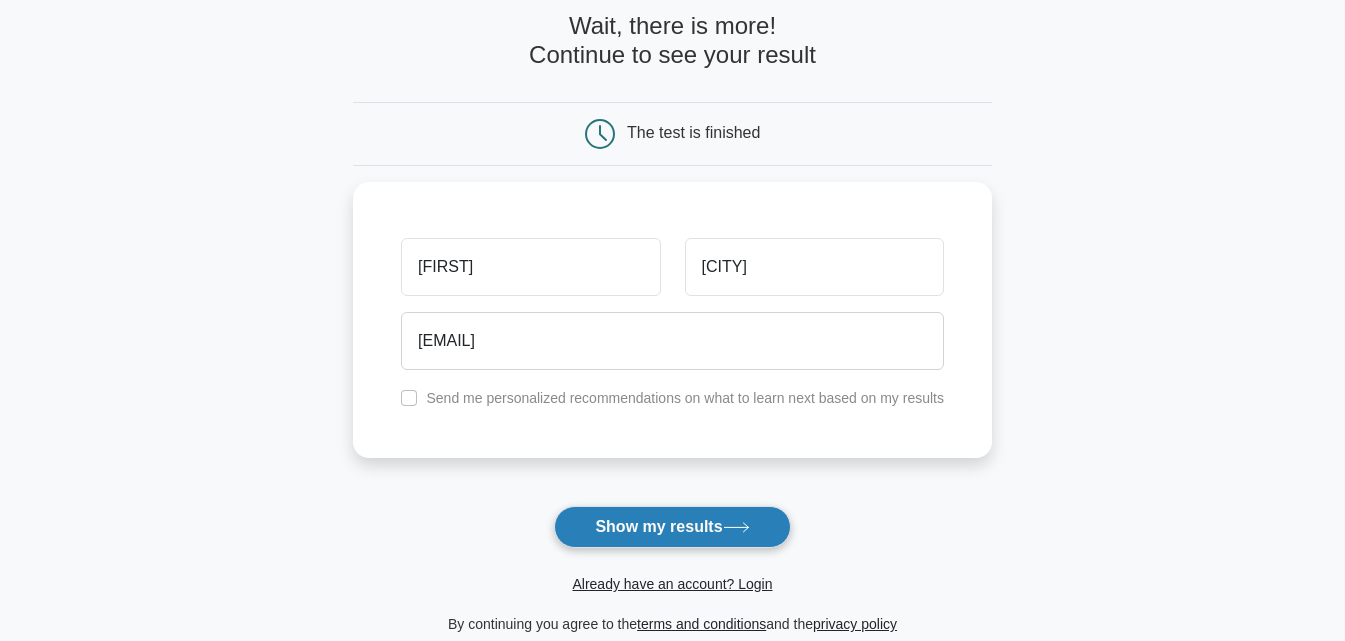 click on "Show my results" at bounding box center (672, 527) 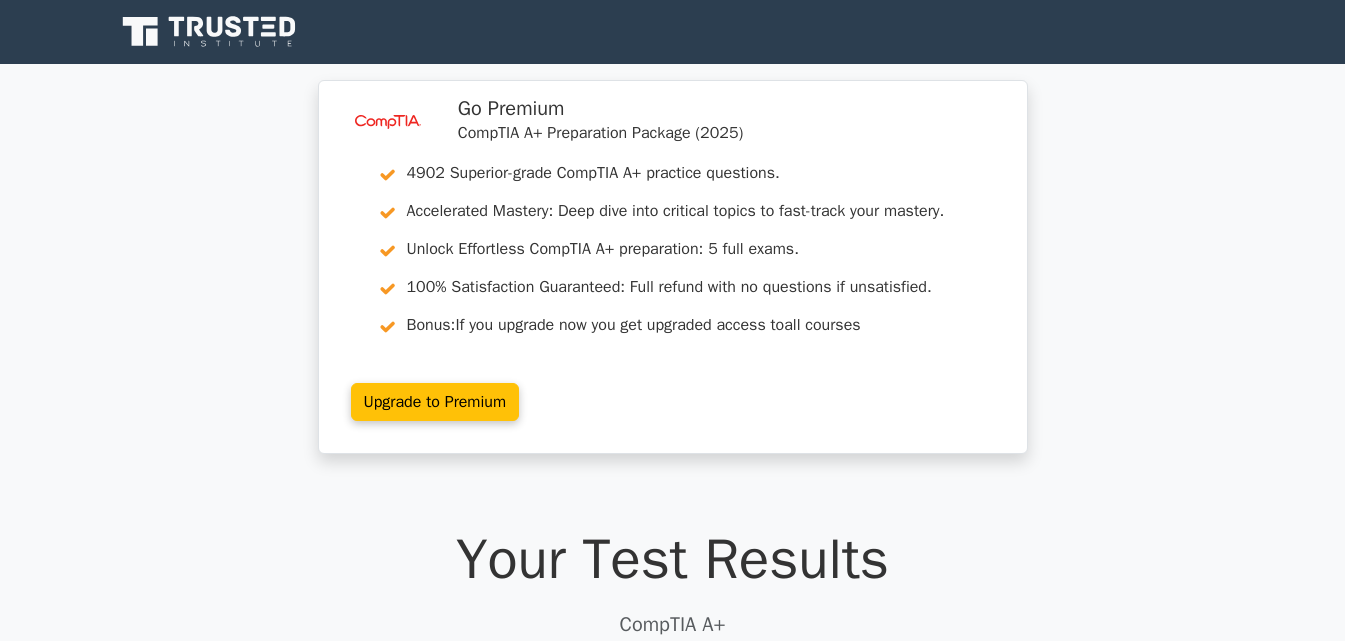 scroll, scrollTop: 0, scrollLeft: 0, axis: both 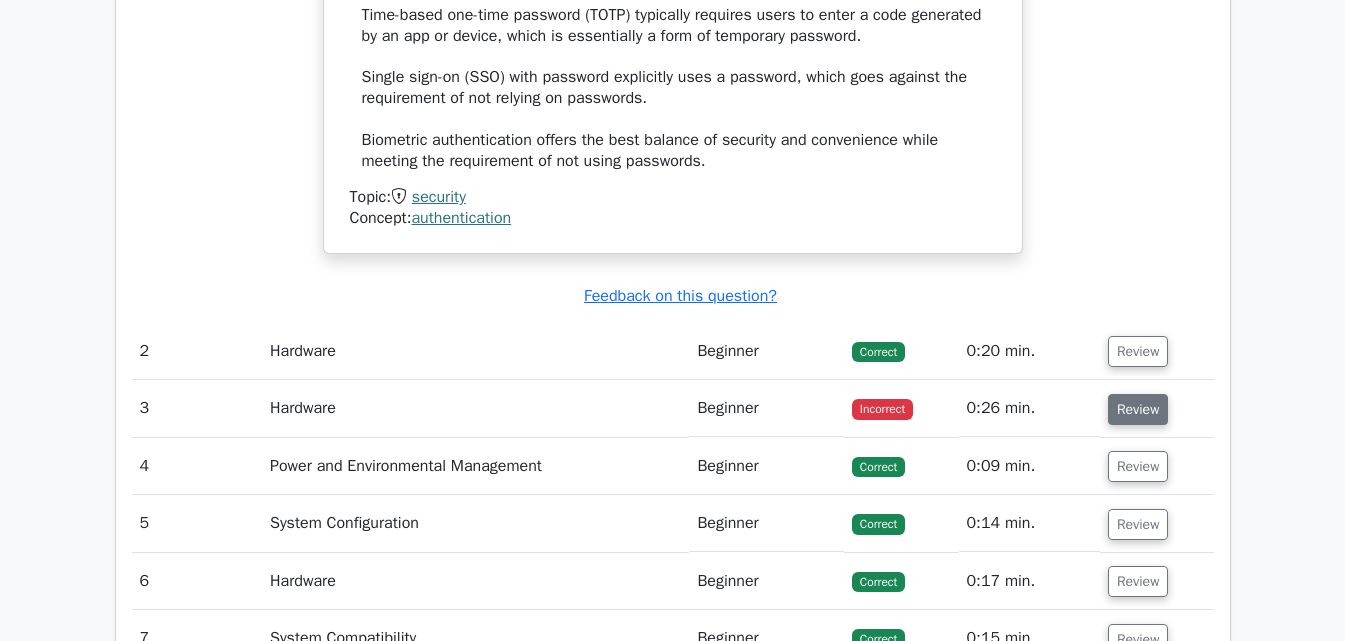 click on "Review" at bounding box center [1138, 409] 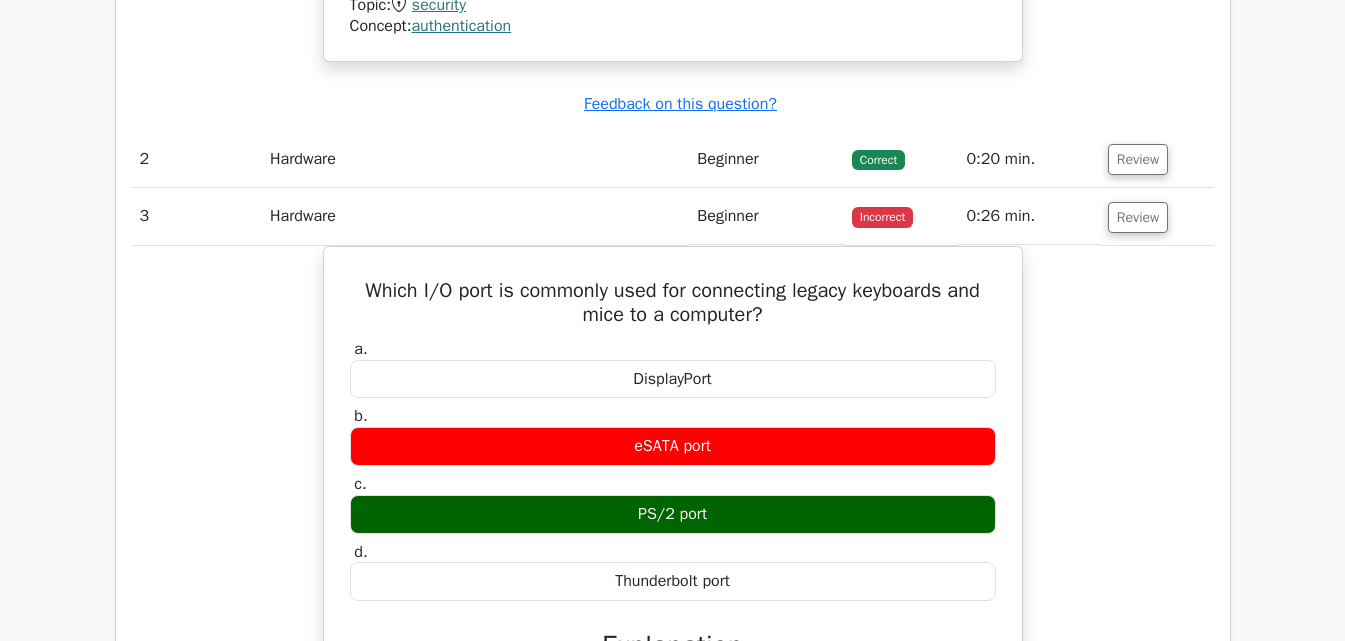 scroll, scrollTop: 2500, scrollLeft: 0, axis: vertical 